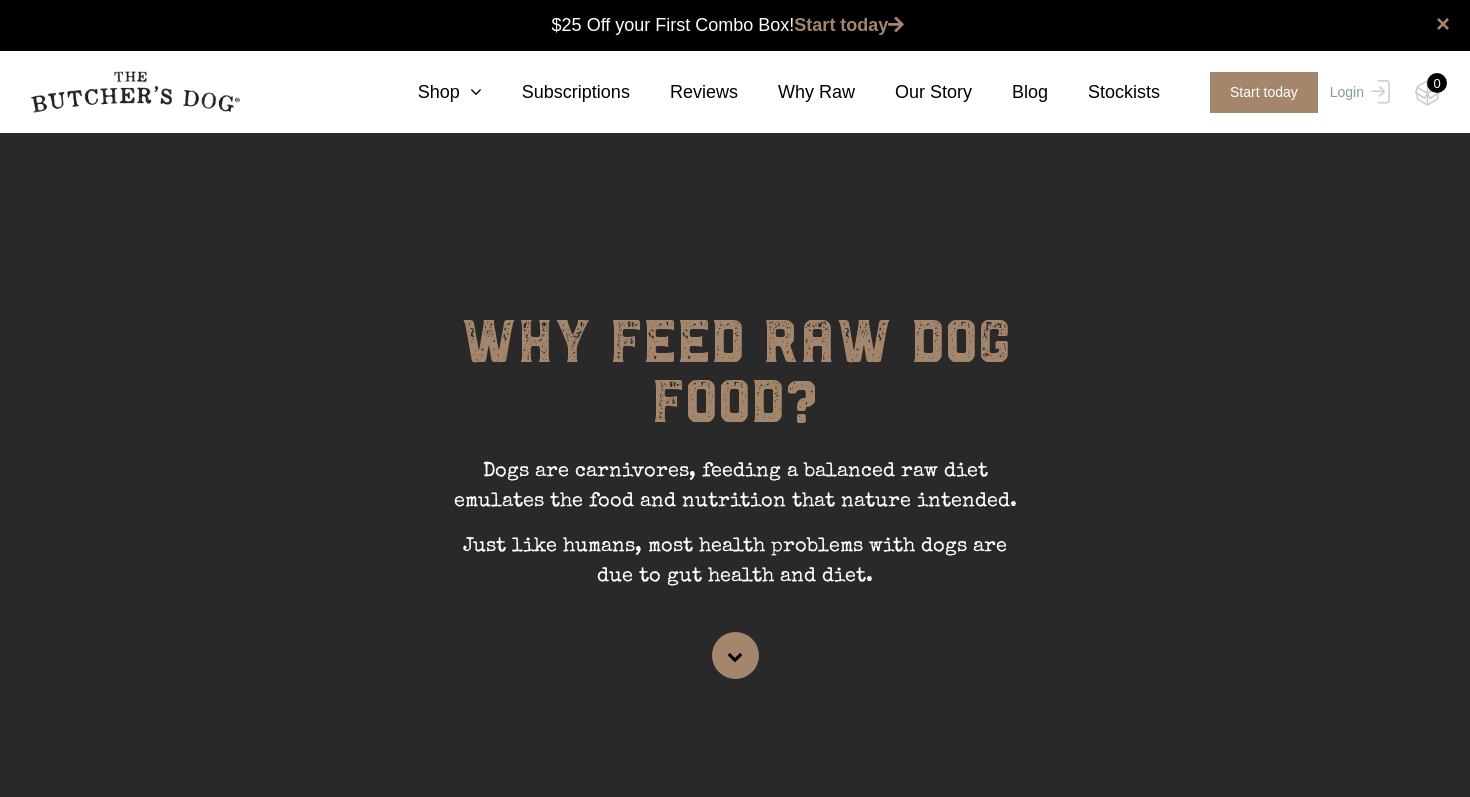 scroll, scrollTop: 1, scrollLeft: 0, axis: vertical 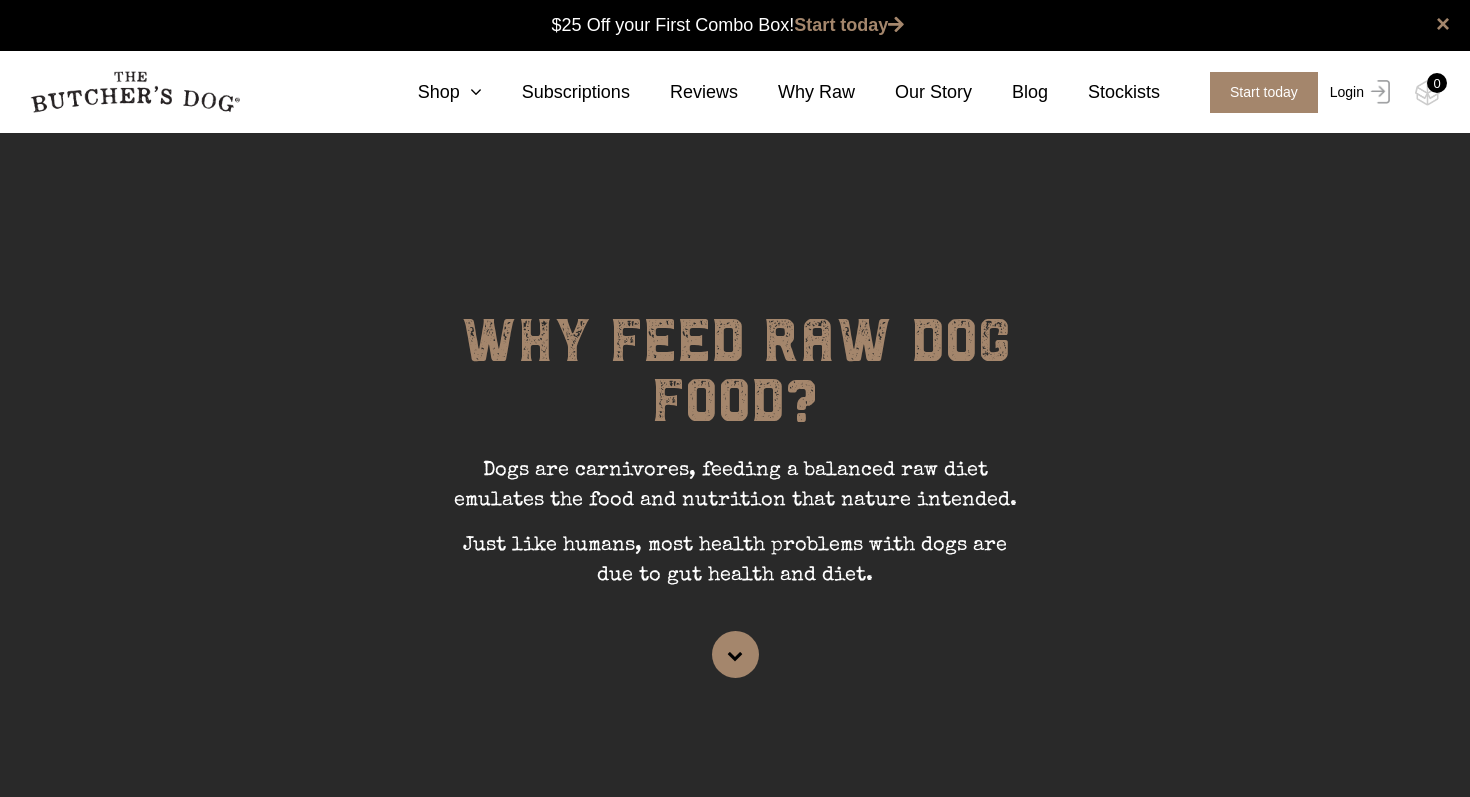 click on "Login" at bounding box center [1357, 92] 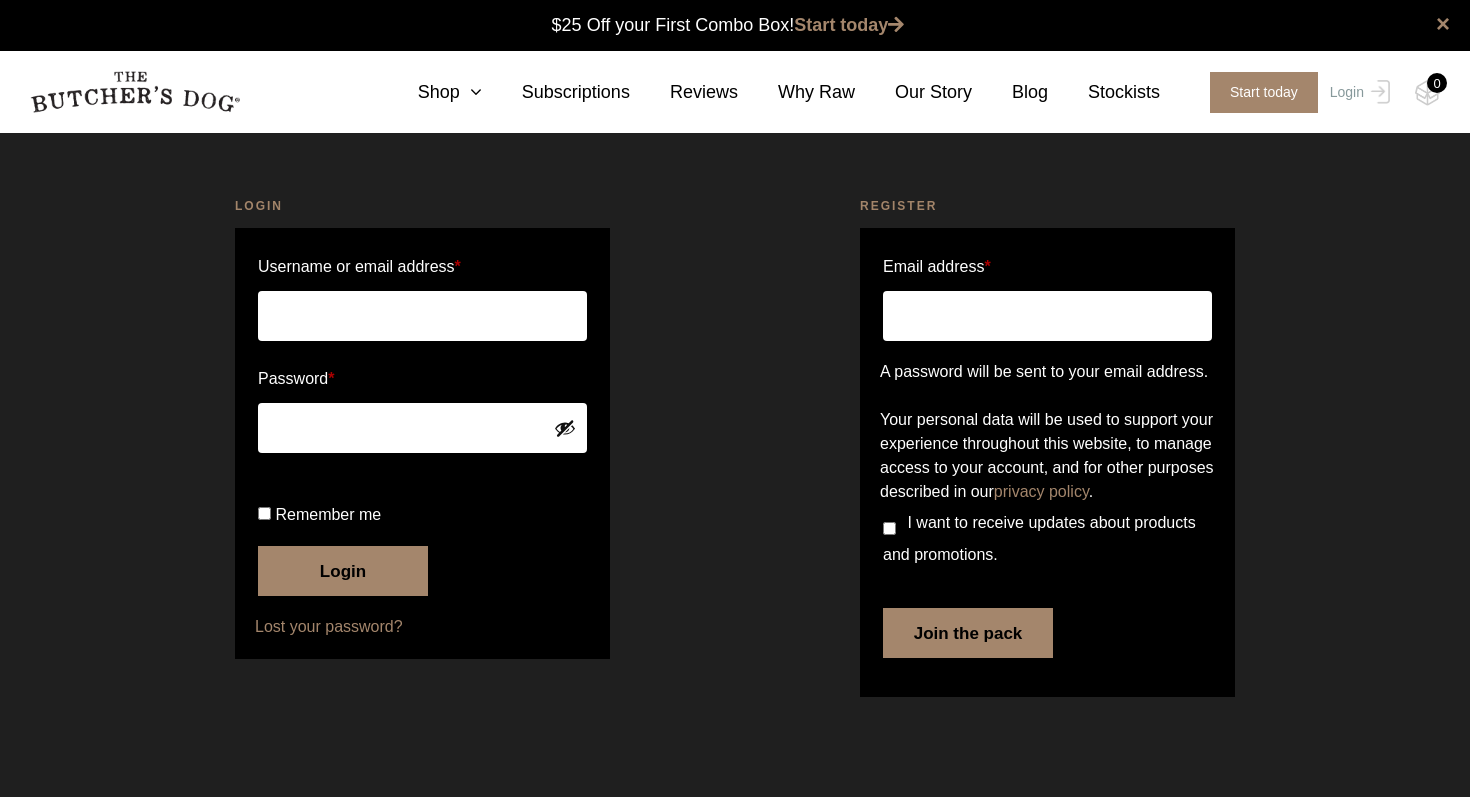scroll, scrollTop: 0, scrollLeft: 0, axis: both 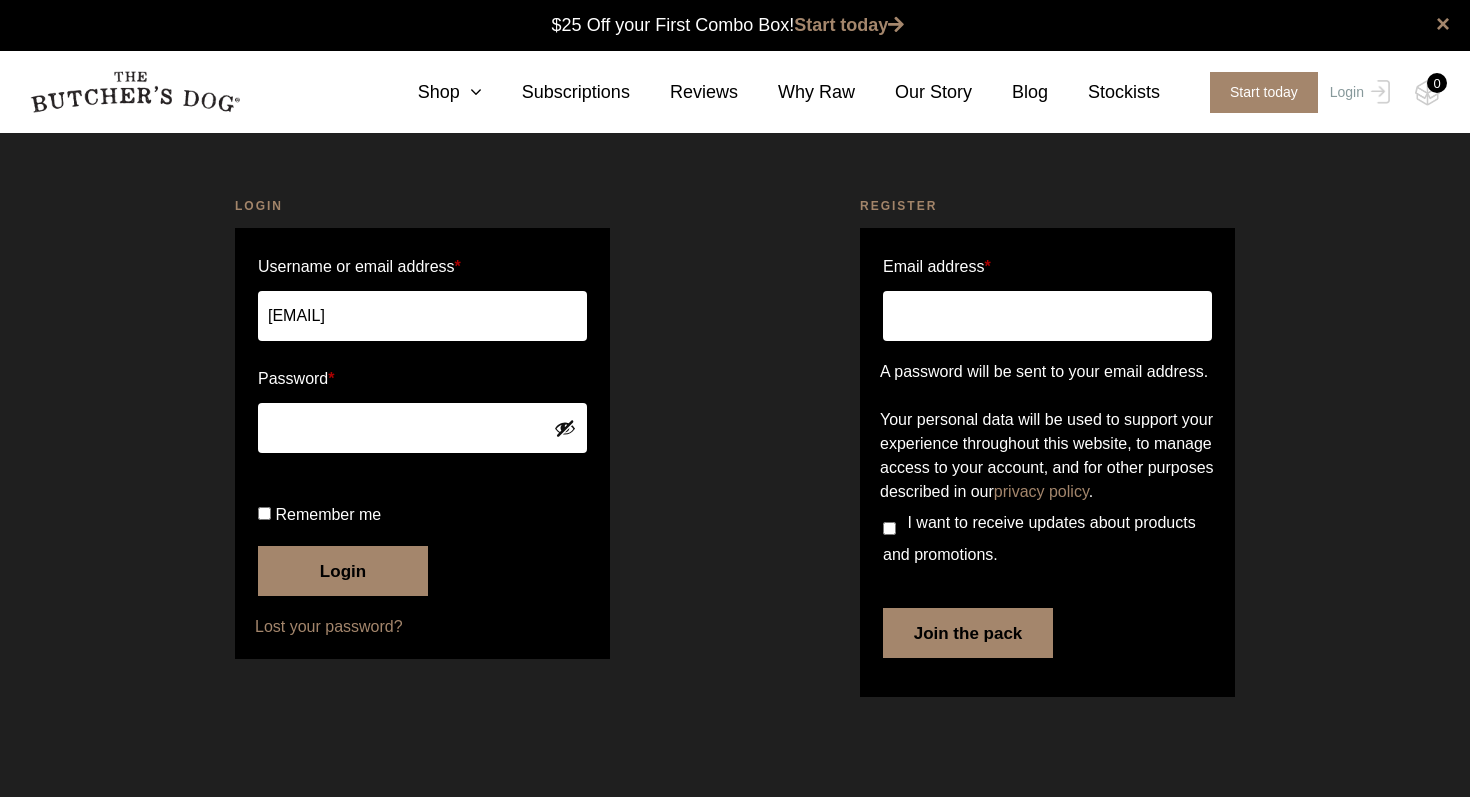 click on "Login" at bounding box center [343, 571] 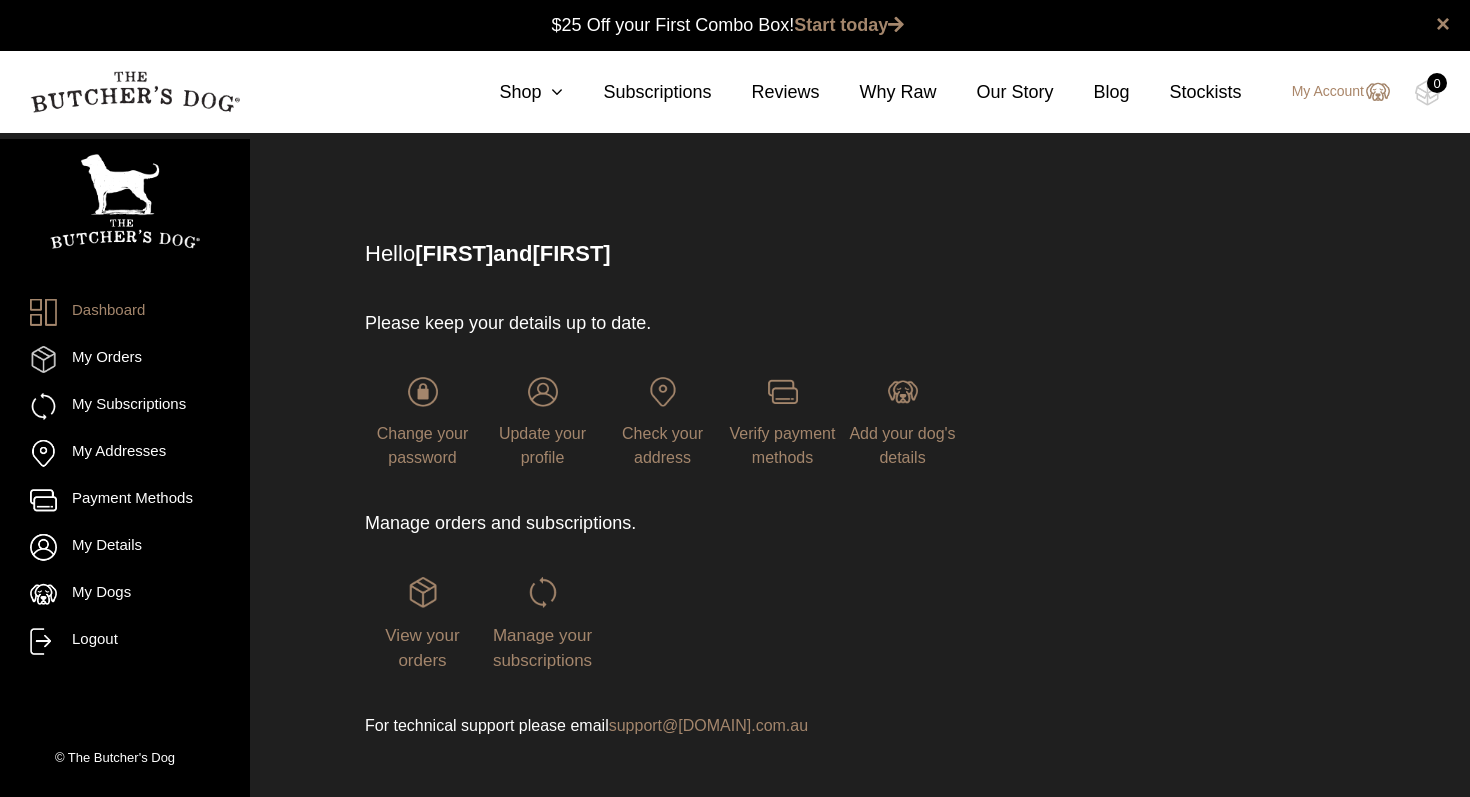 scroll, scrollTop: 0, scrollLeft: 0, axis: both 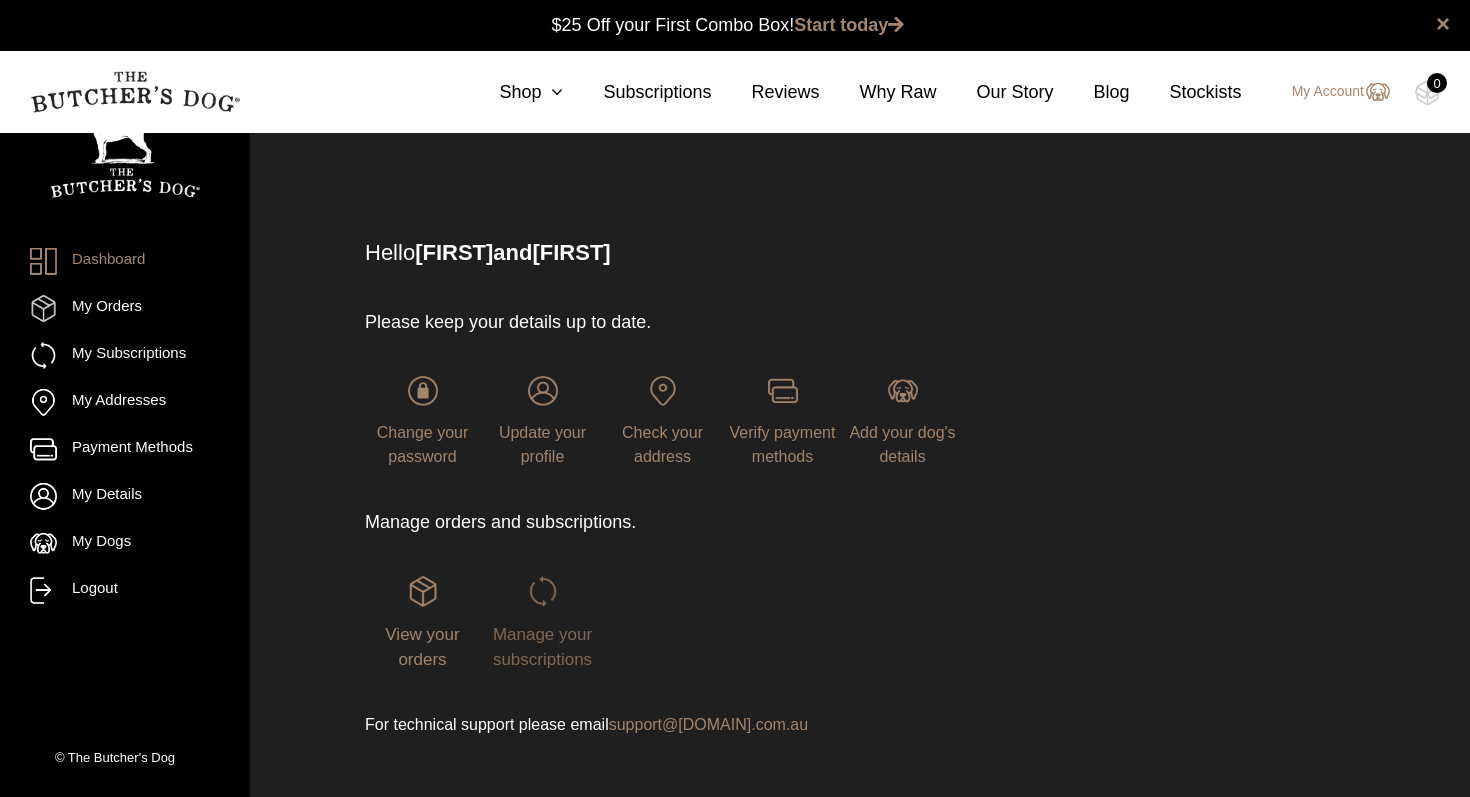 click on "Manage your subscriptions" at bounding box center (542, 647) 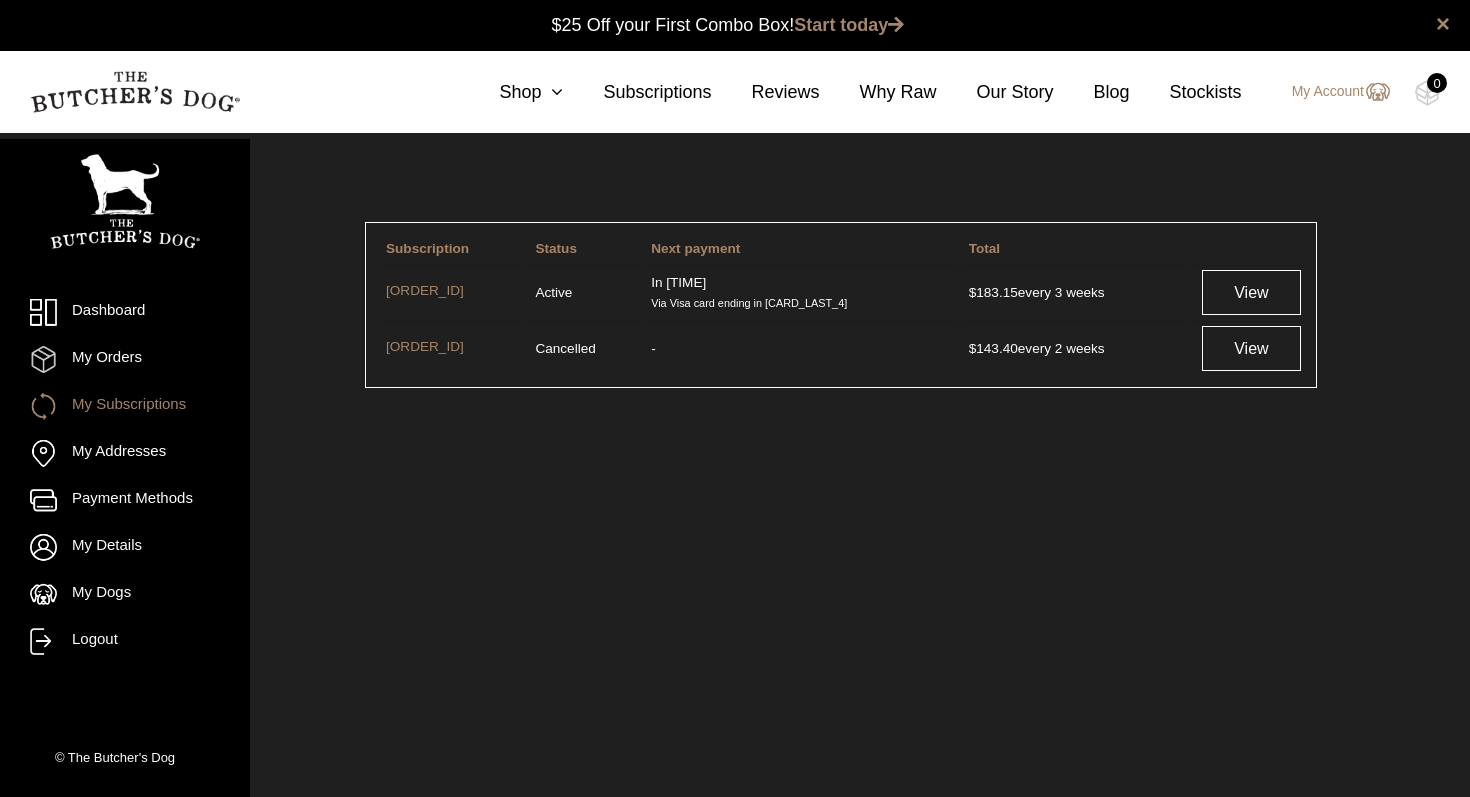 scroll, scrollTop: 0, scrollLeft: 0, axis: both 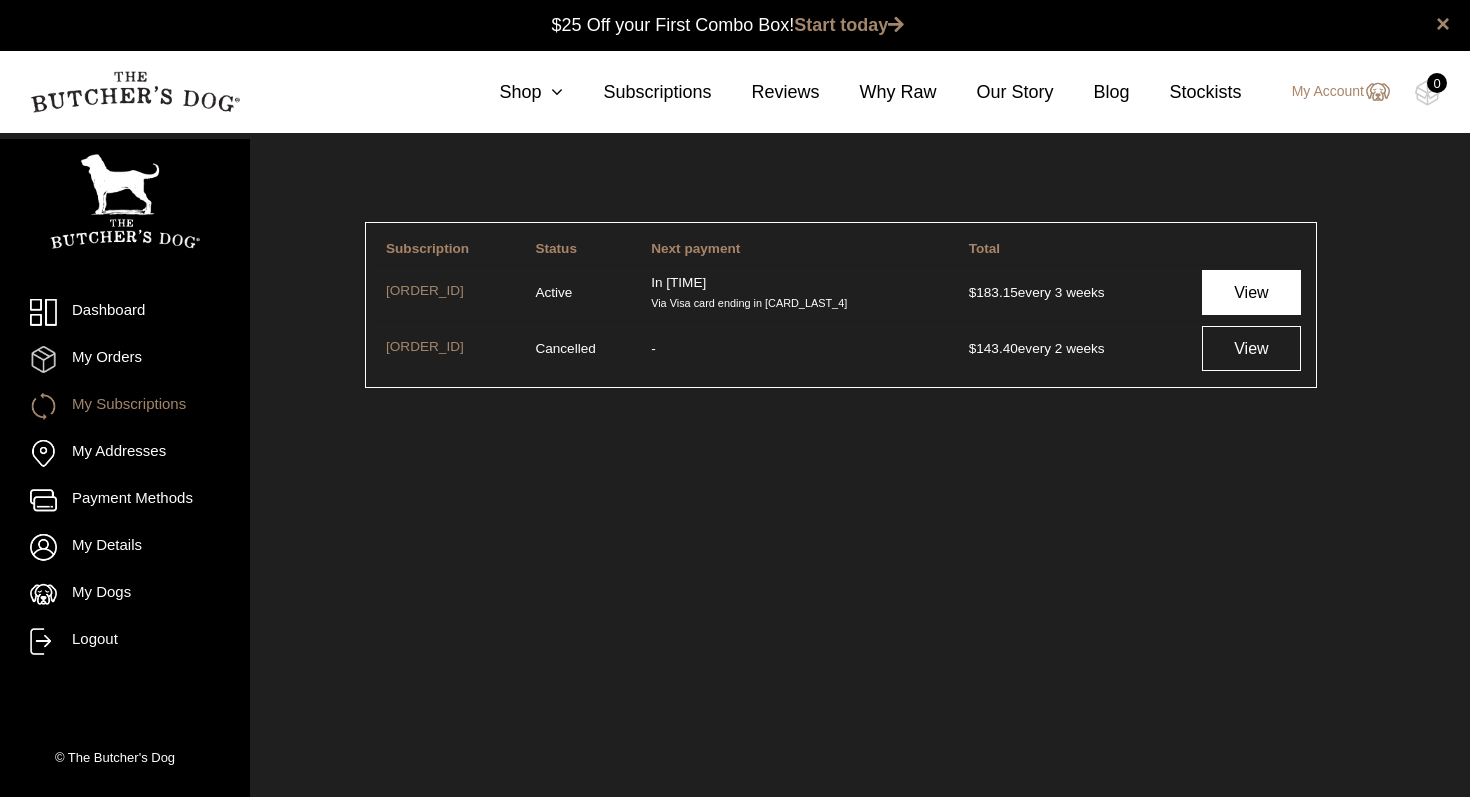 click on "View" at bounding box center [1251, 292] 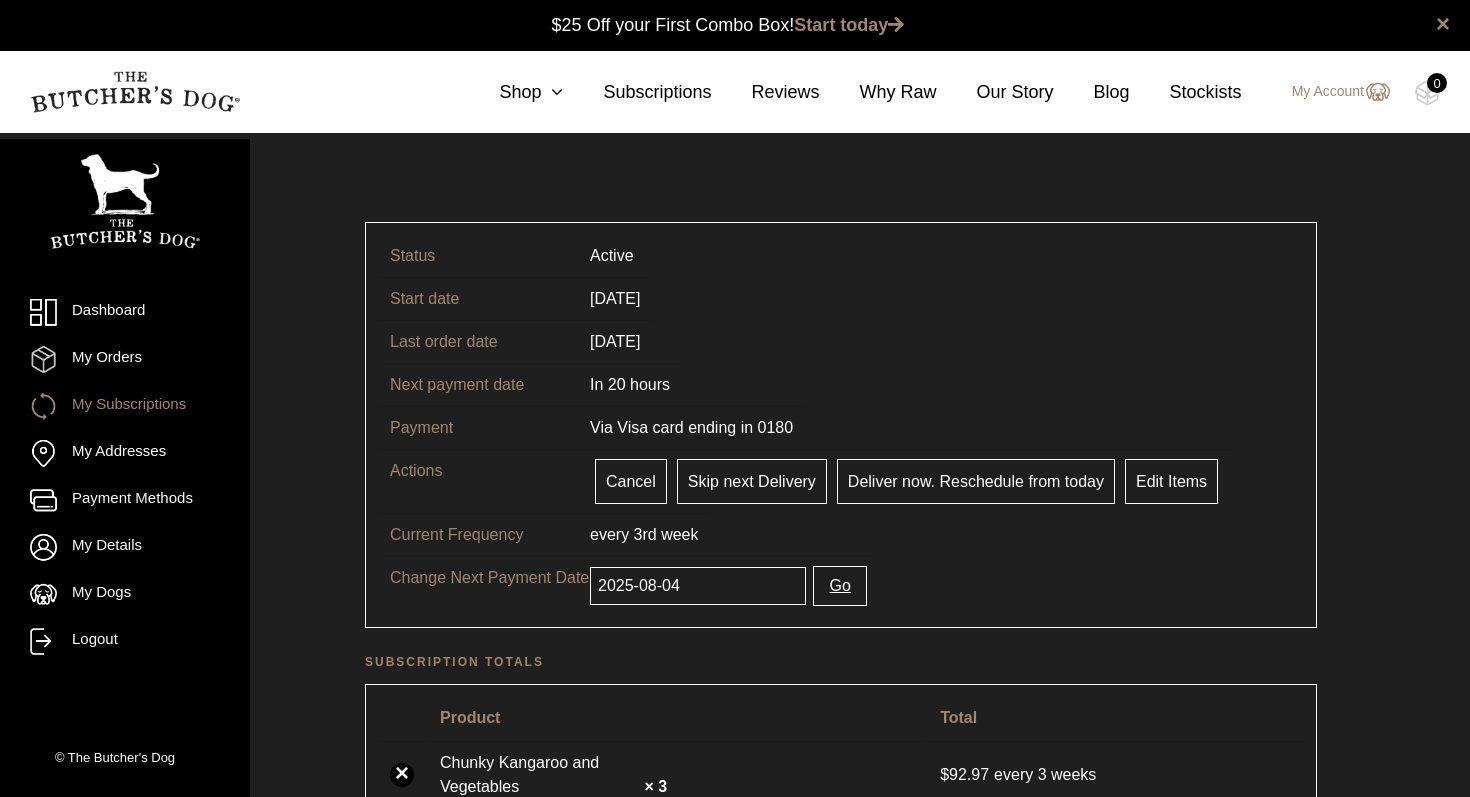 scroll, scrollTop: 0, scrollLeft: 0, axis: both 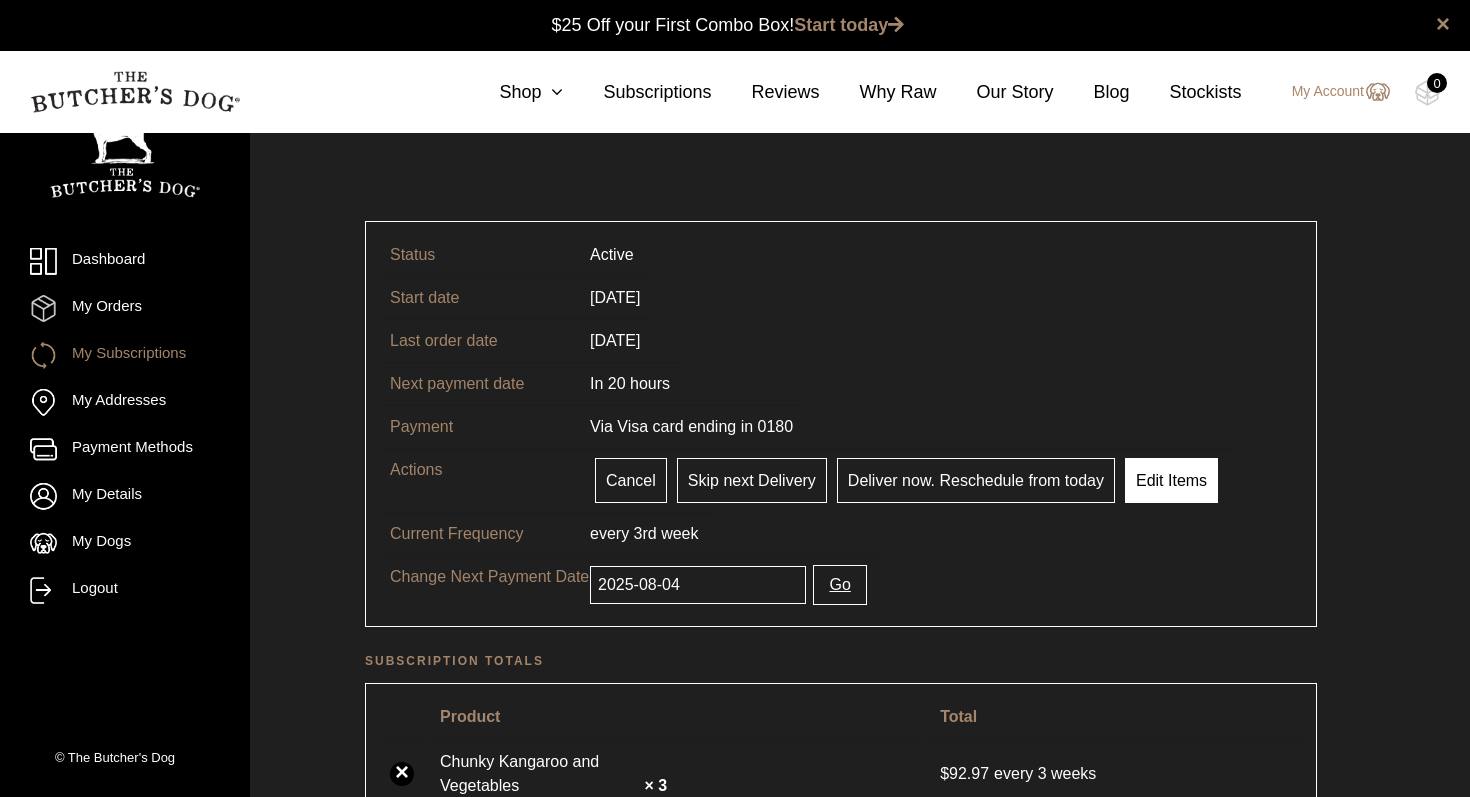 click on "Edit Items" at bounding box center [1171, 480] 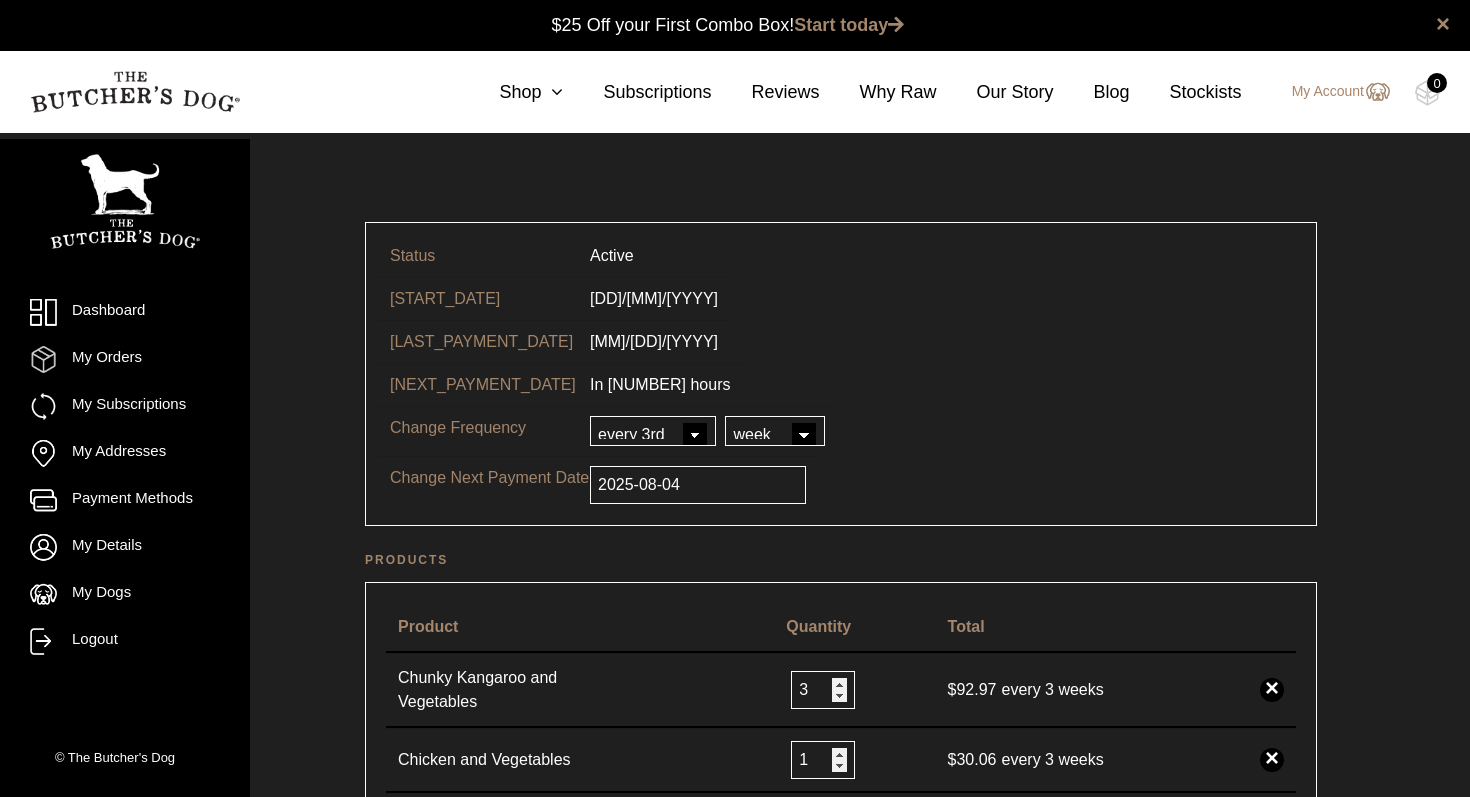 scroll, scrollTop: 0, scrollLeft: 0, axis: both 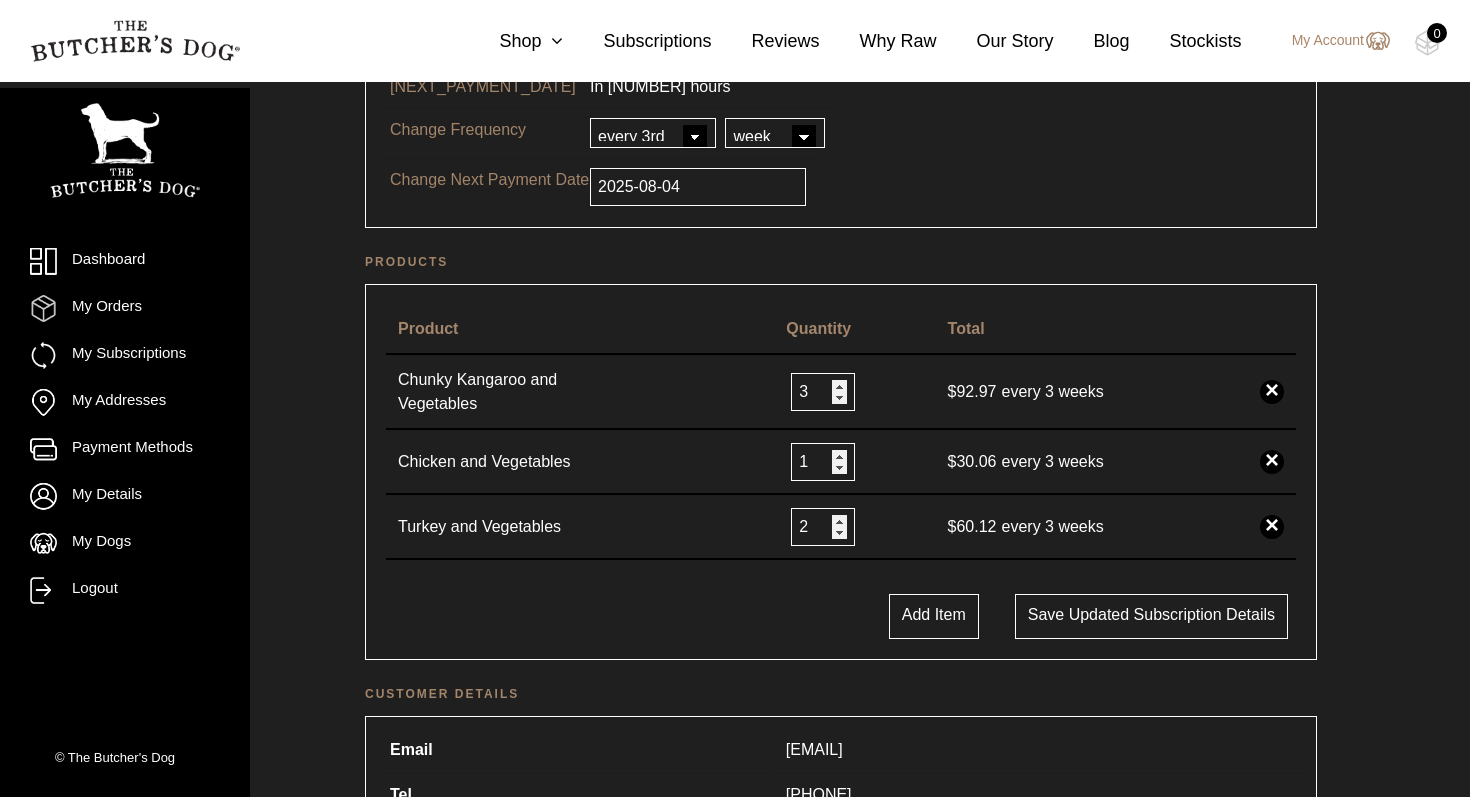 click on "Add Item" at bounding box center (934, 616) 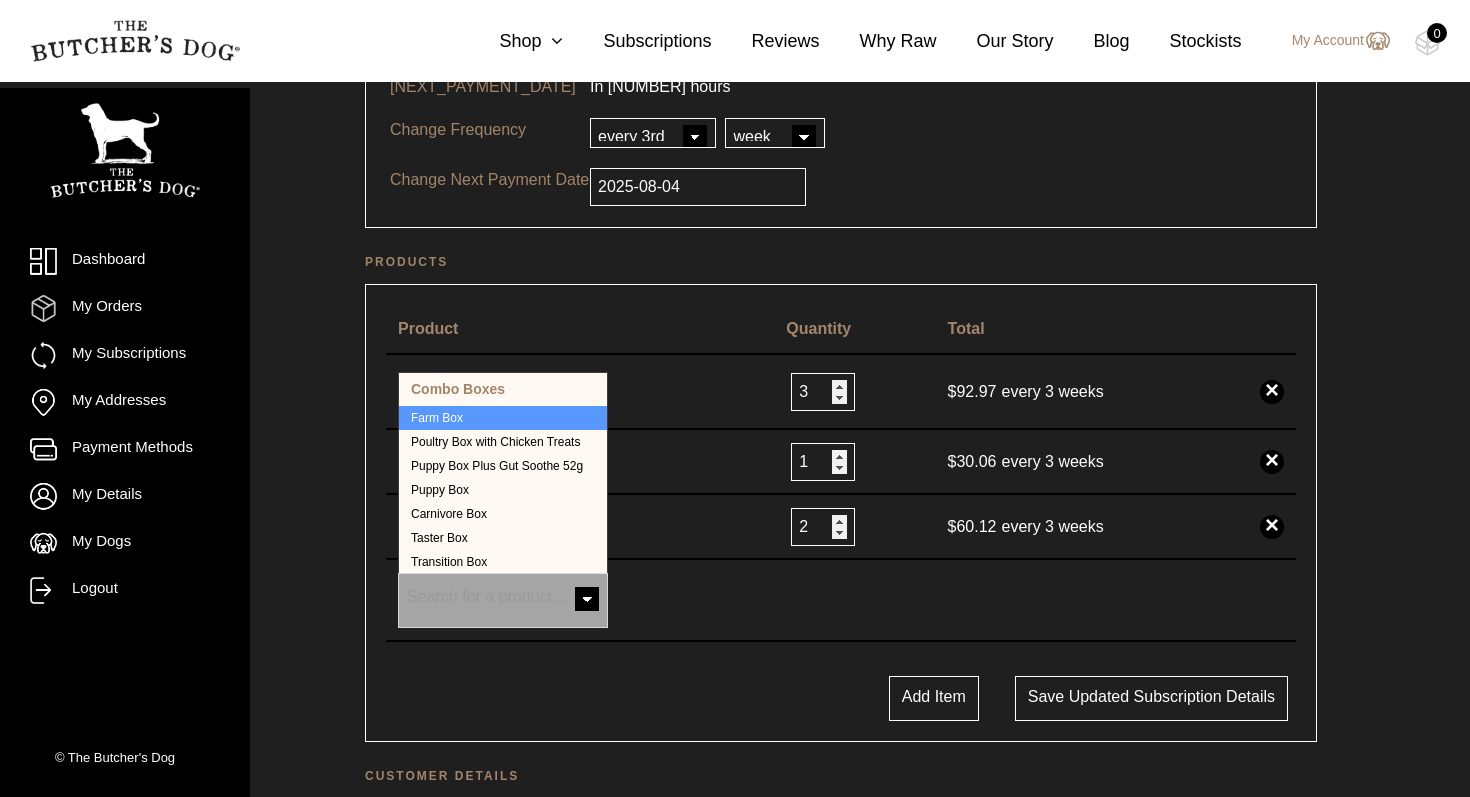 click at bounding box center (587, 601) 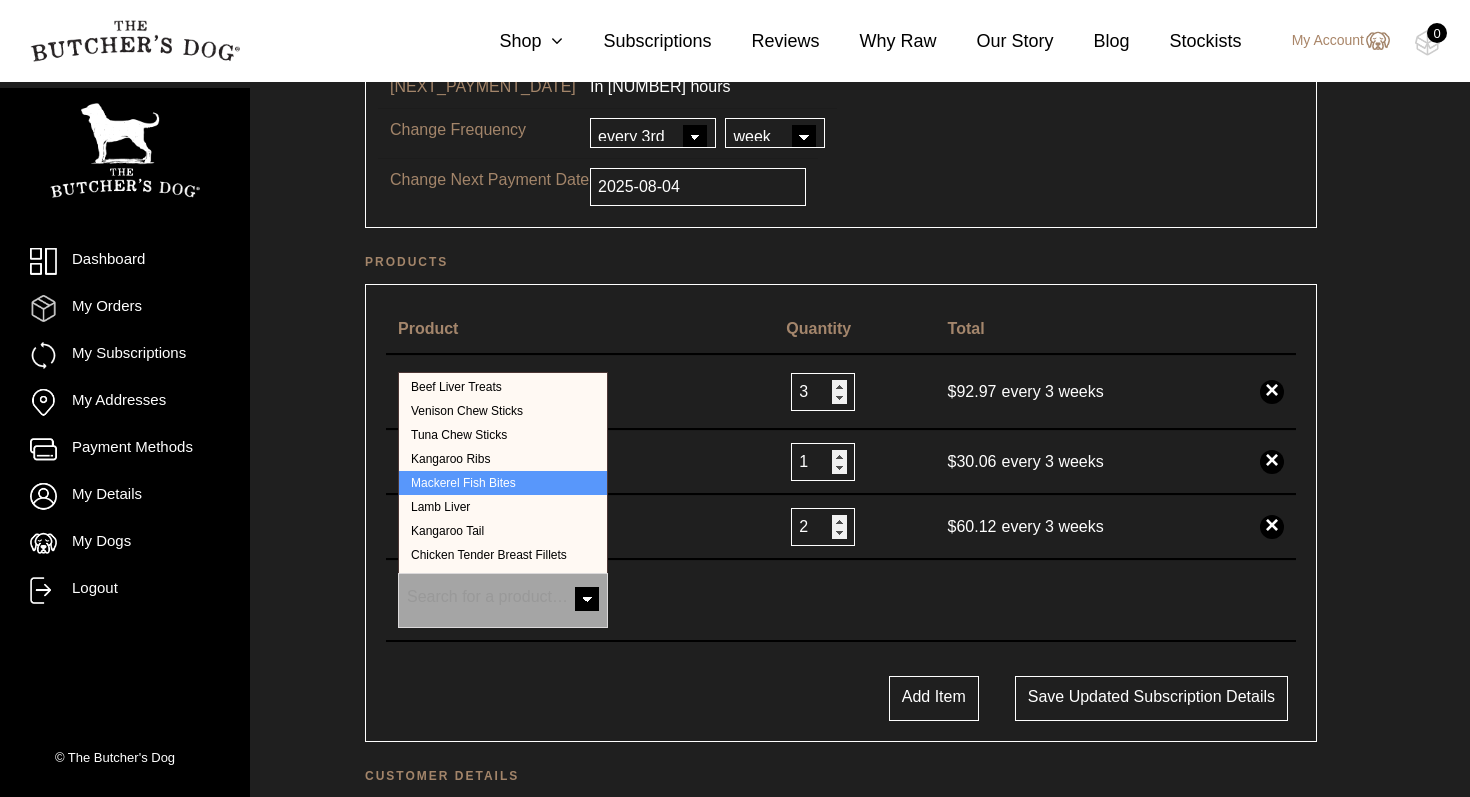 scroll, scrollTop: 764, scrollLeft: 0, axis: vertical 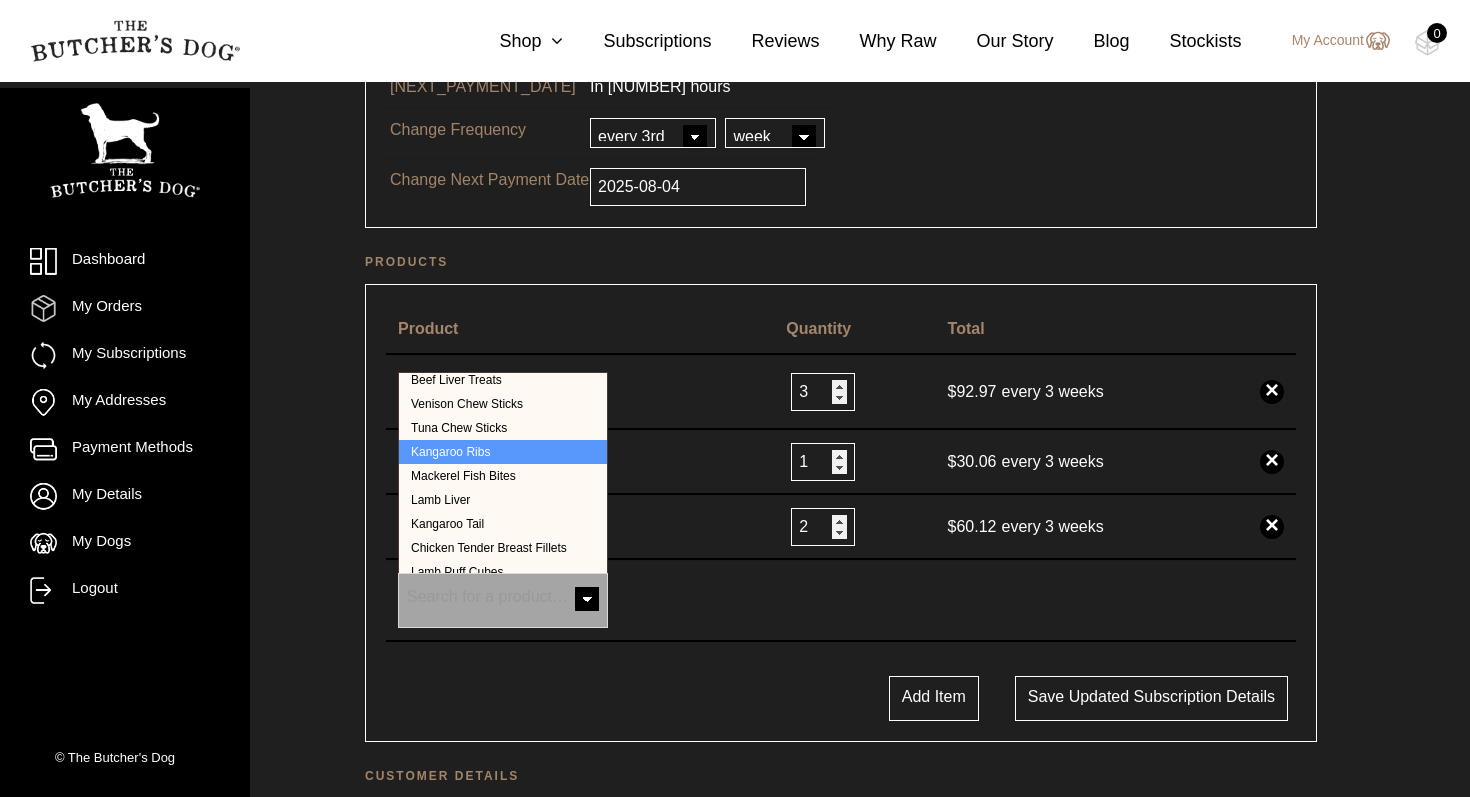 select on "16558" 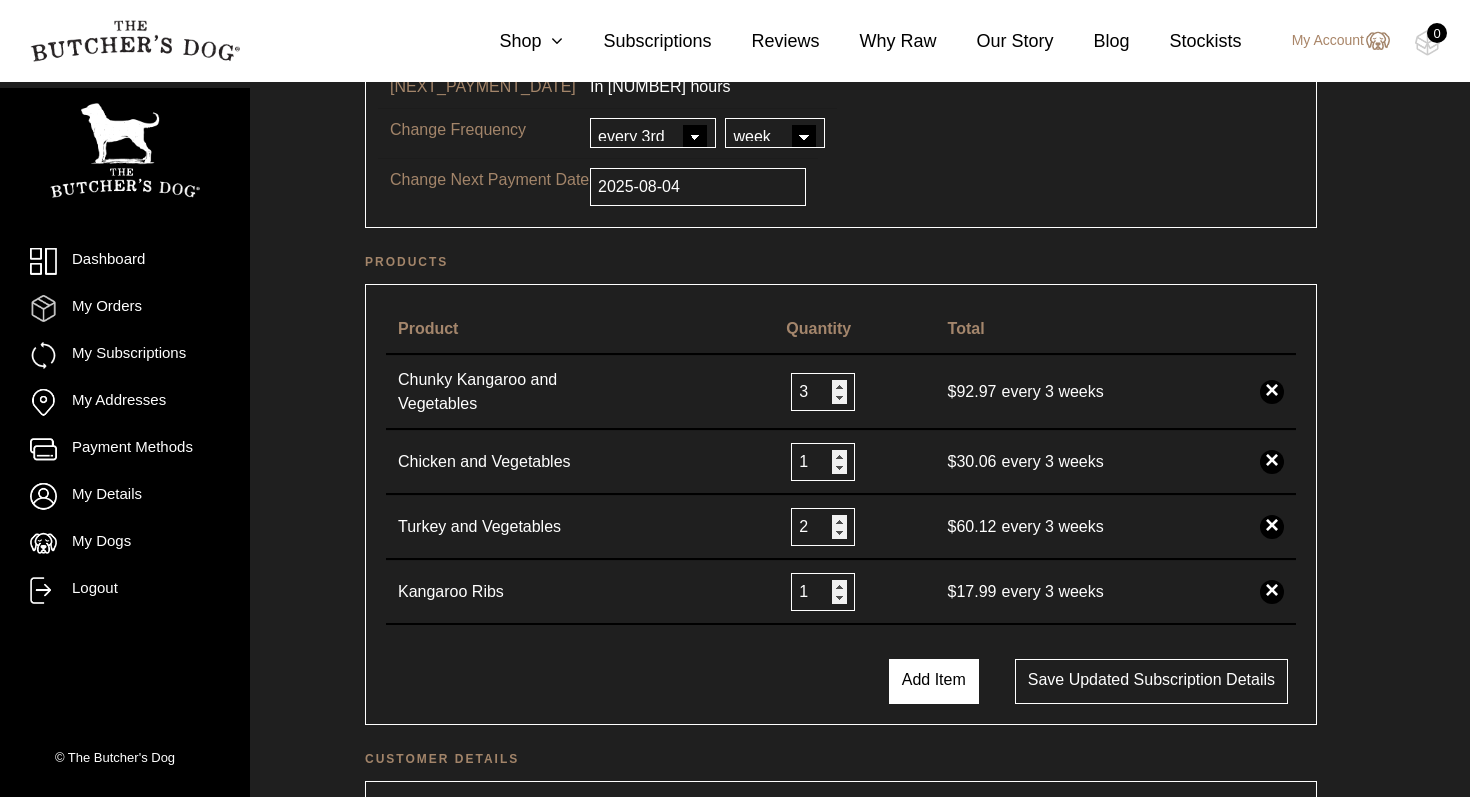 click on "Add Item" at bounding box center (934, 681) 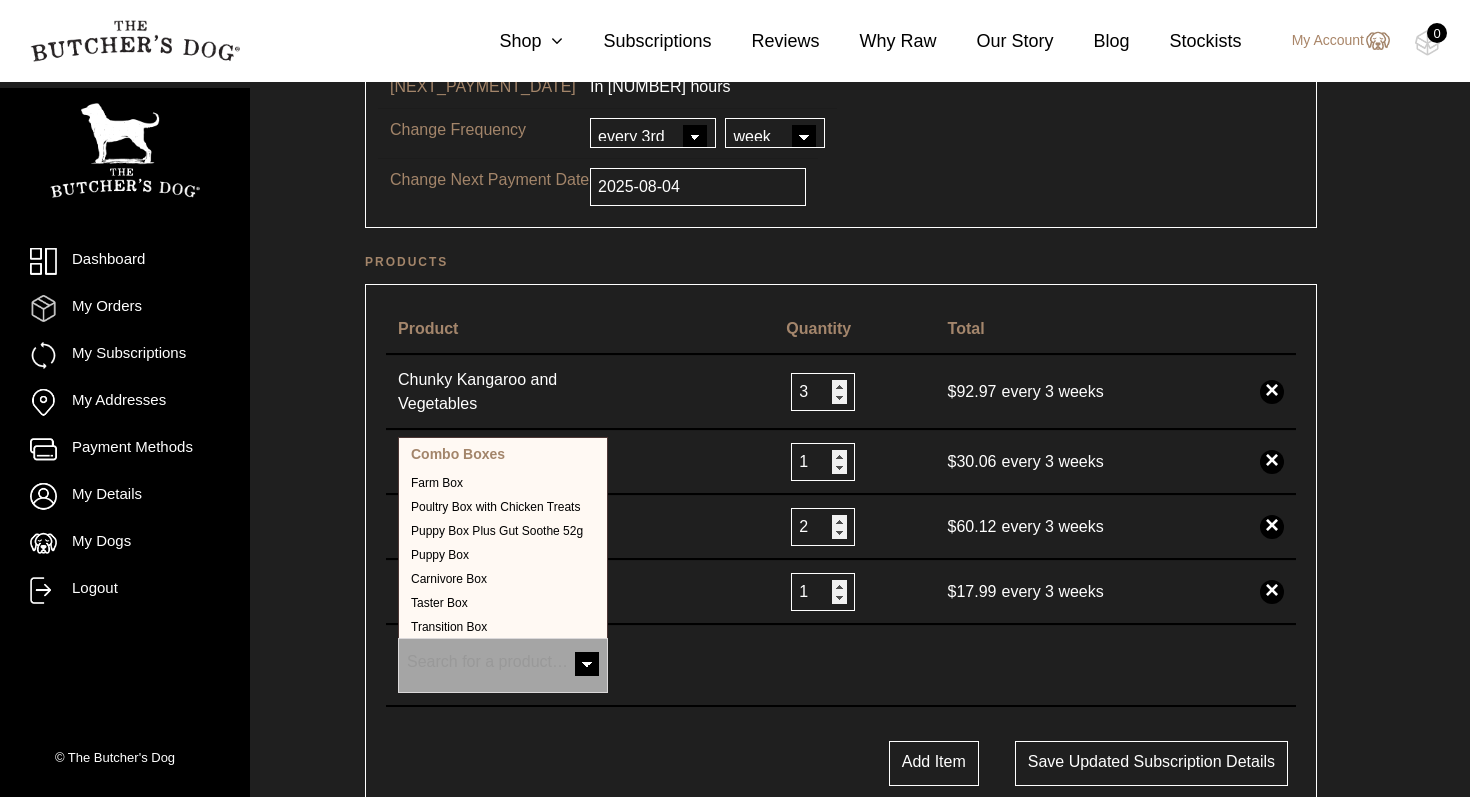 click at bounding box center [587, 666] 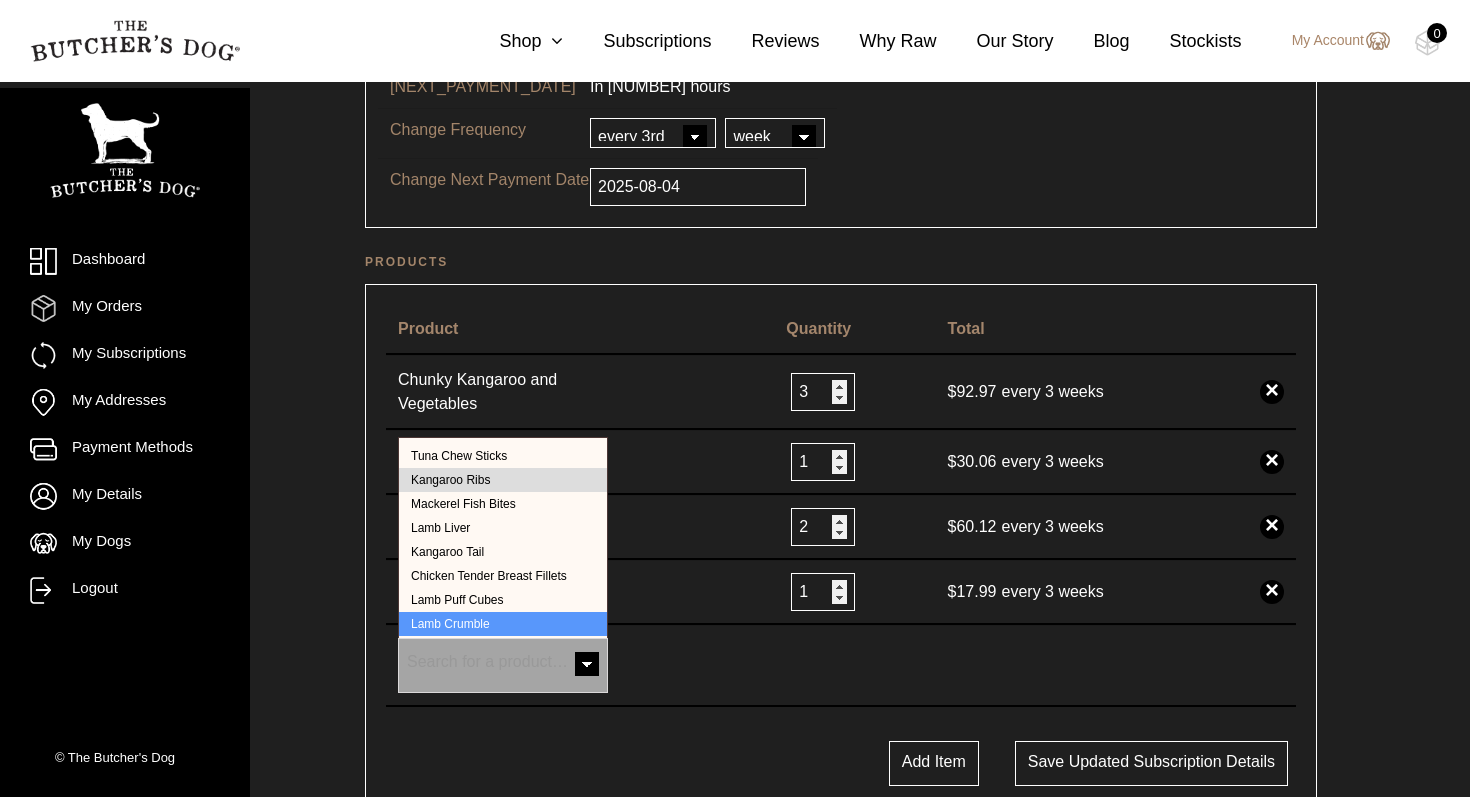 scroll, scrollTop: 823, scrollLeft: 0, axis: vertical 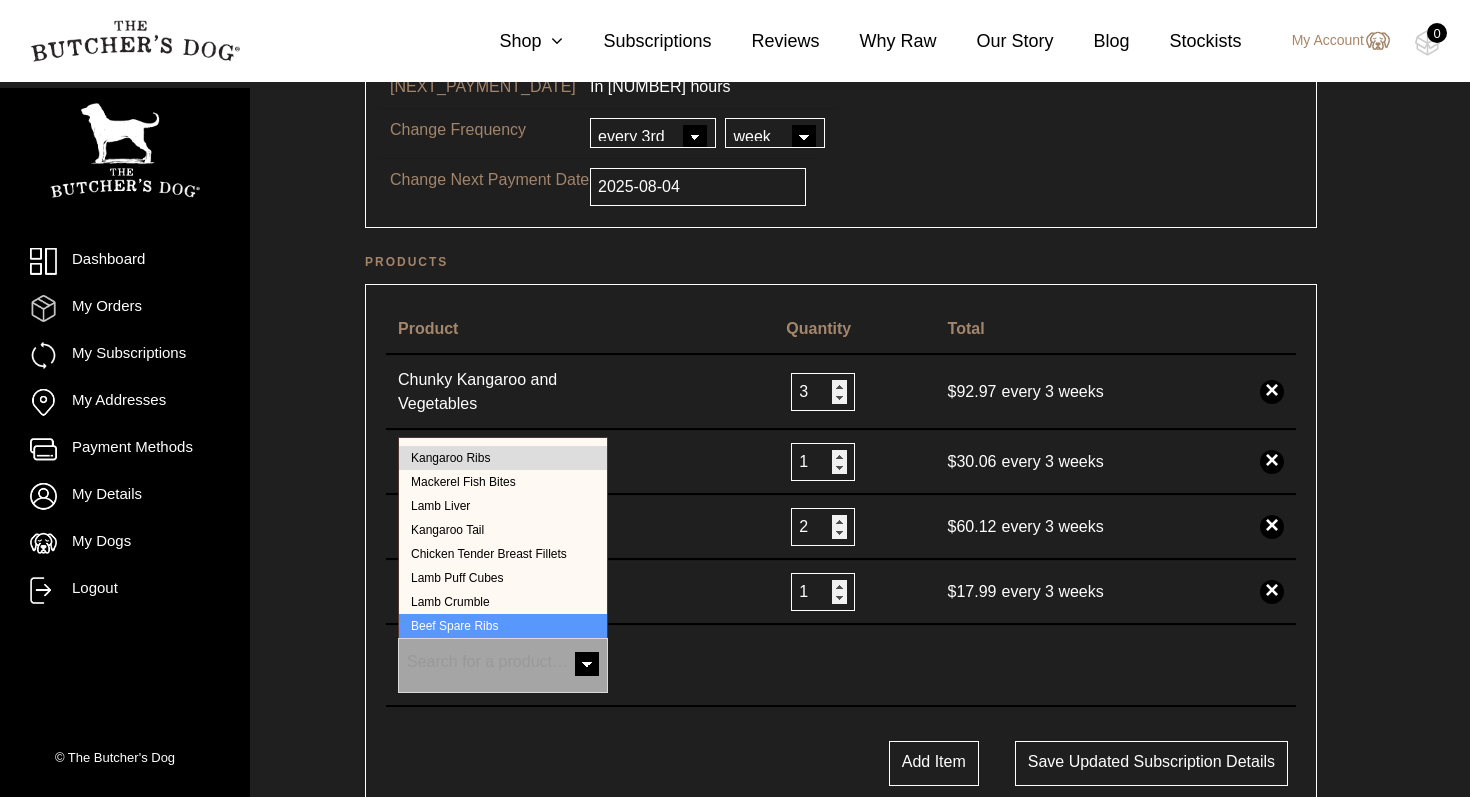select on "49" 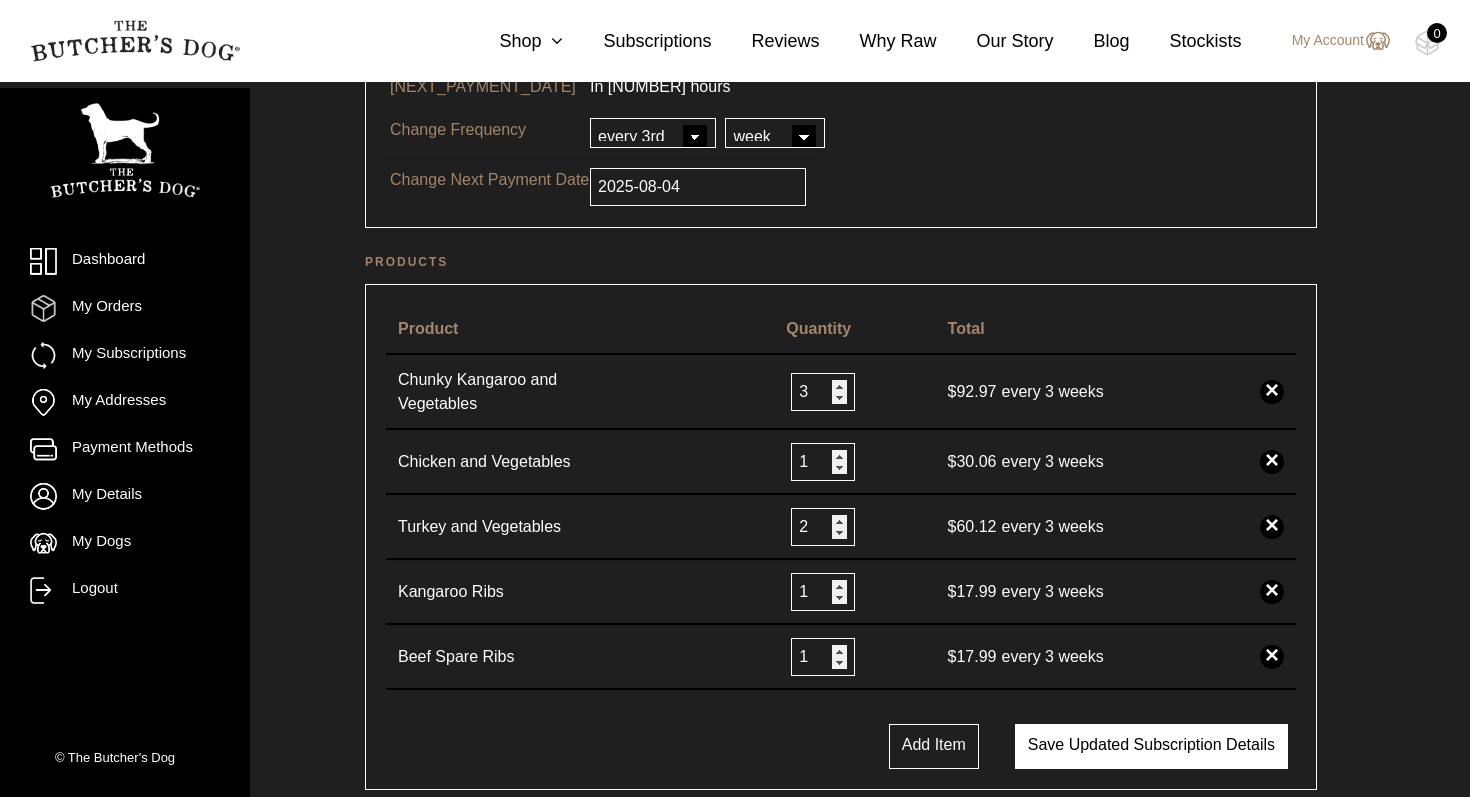 click on "Save updated subscription details" at bounding box center [1151, 746] 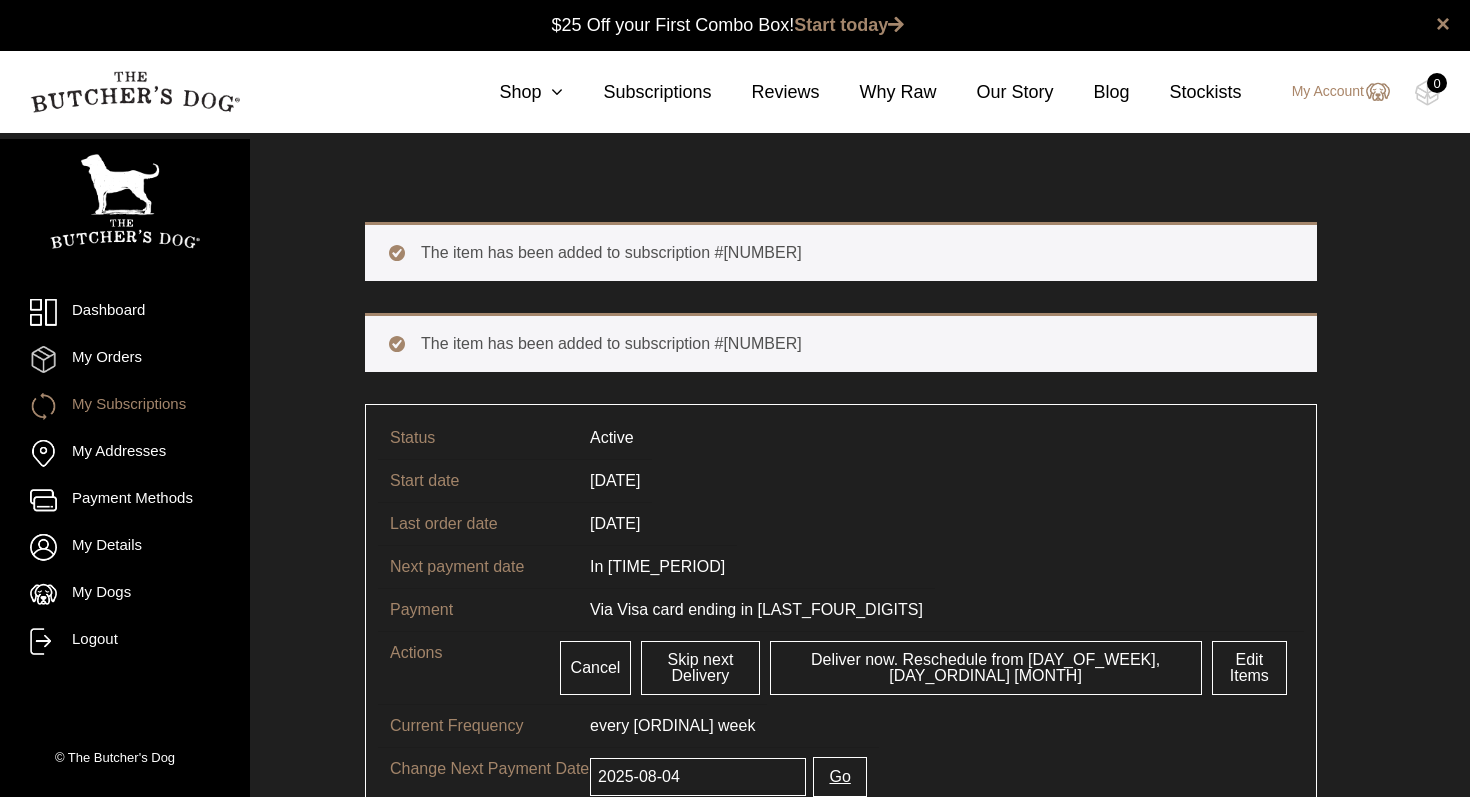 scroll, scrollTop: 0, scrollLeft: 0, axis: both 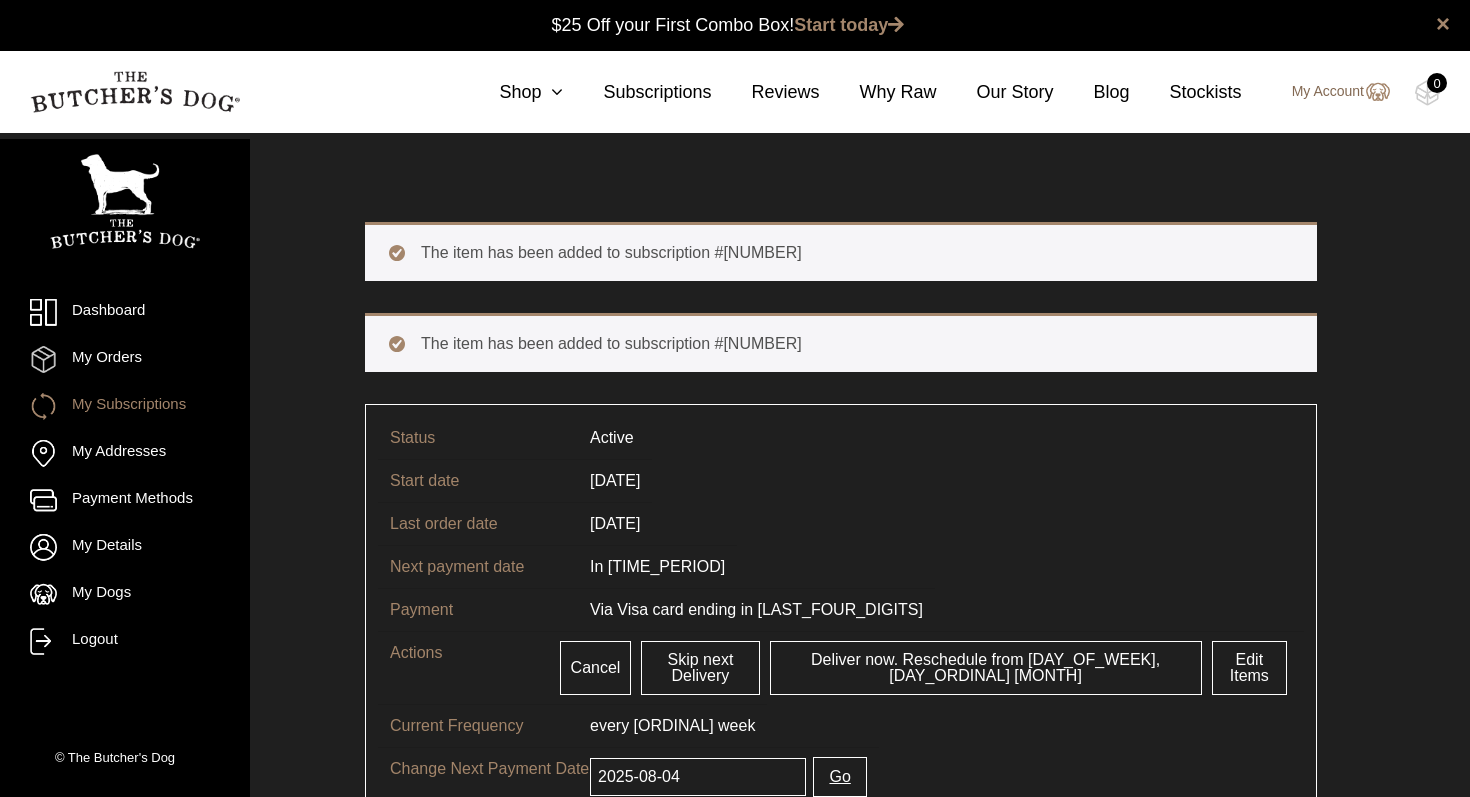 click on "My
Account" at bounding box center [1331, 92] 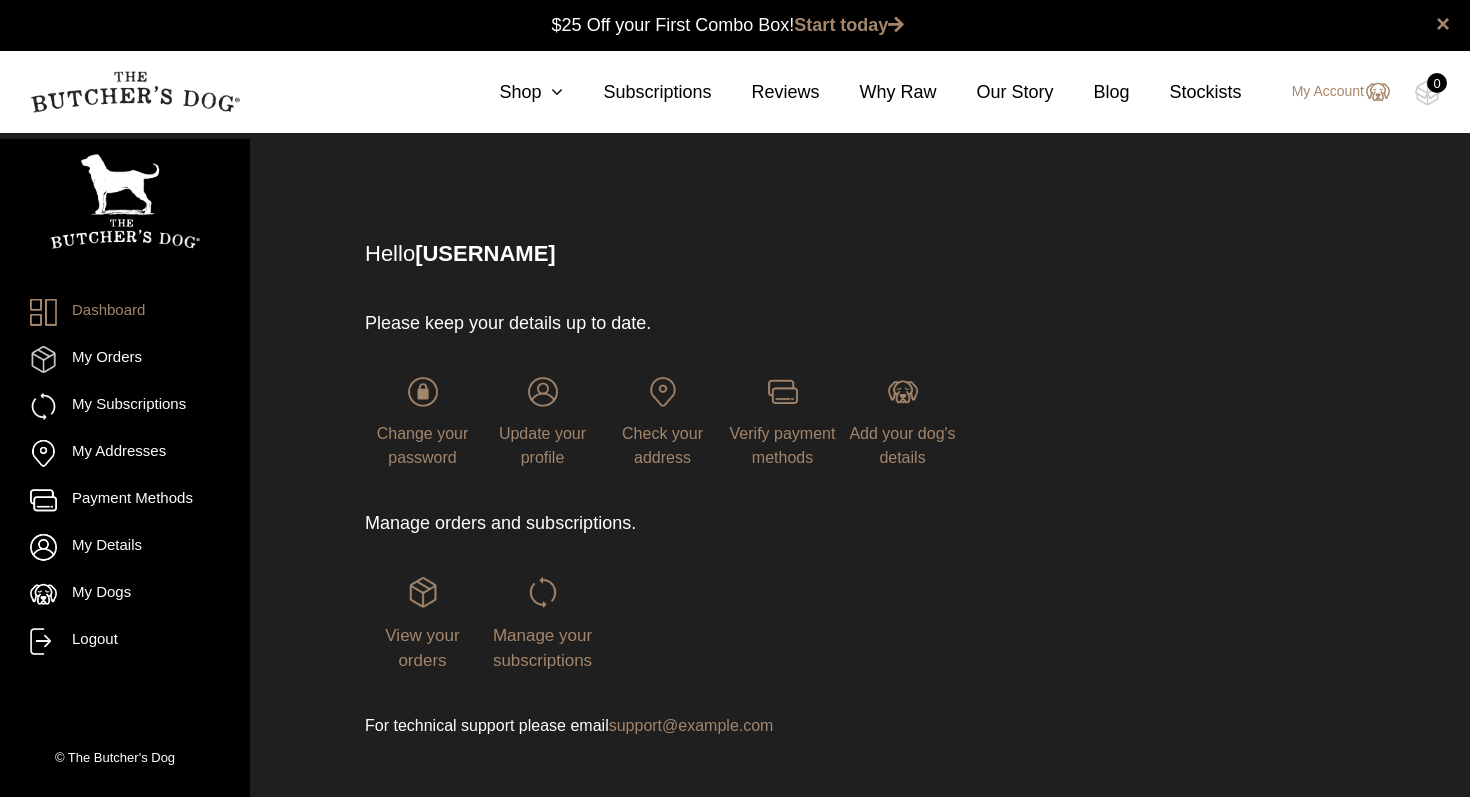 scroll, scrollTop: 0, scrollLeft: 0, axis: both 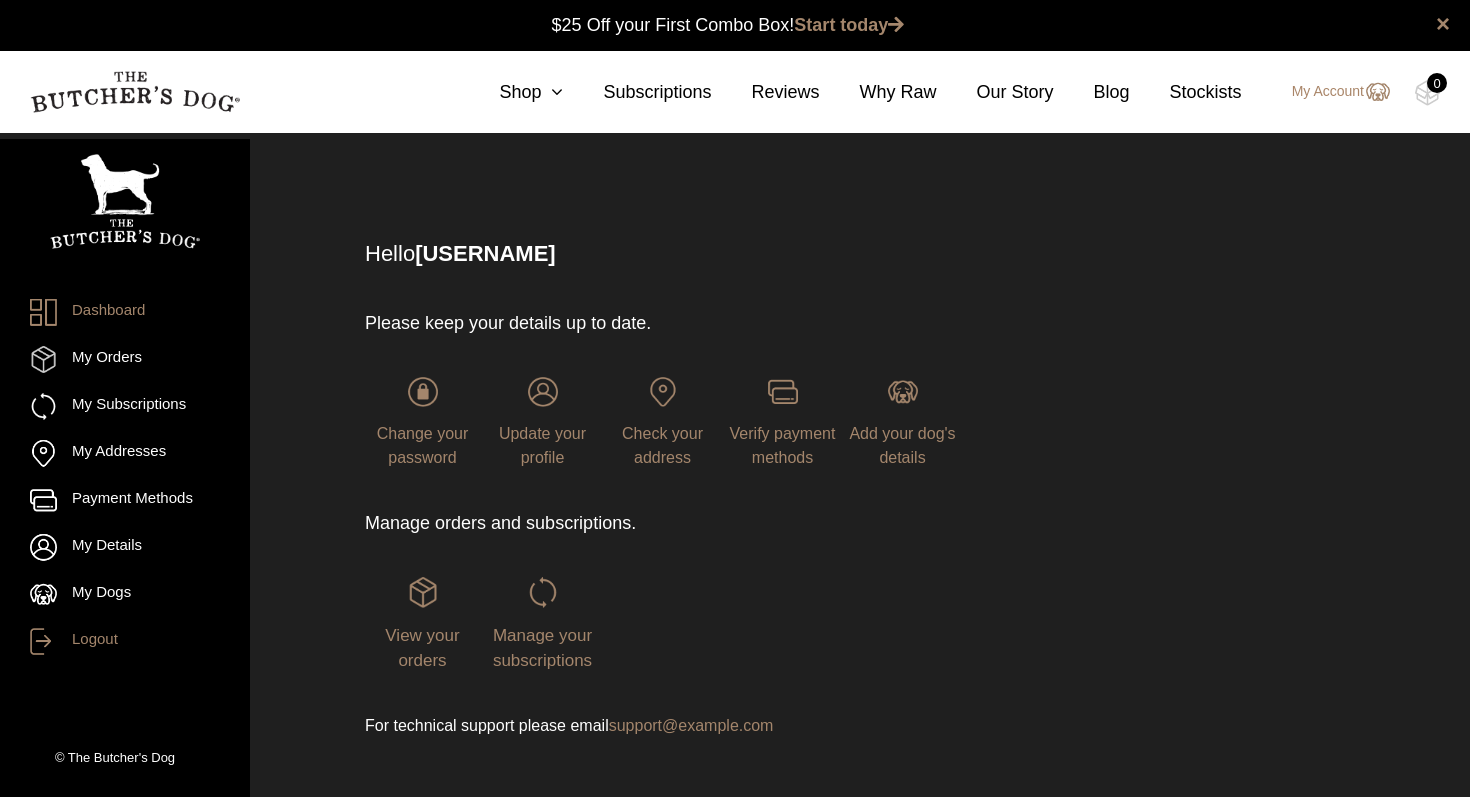 click on "Logout" at bounding box center (125, 641) 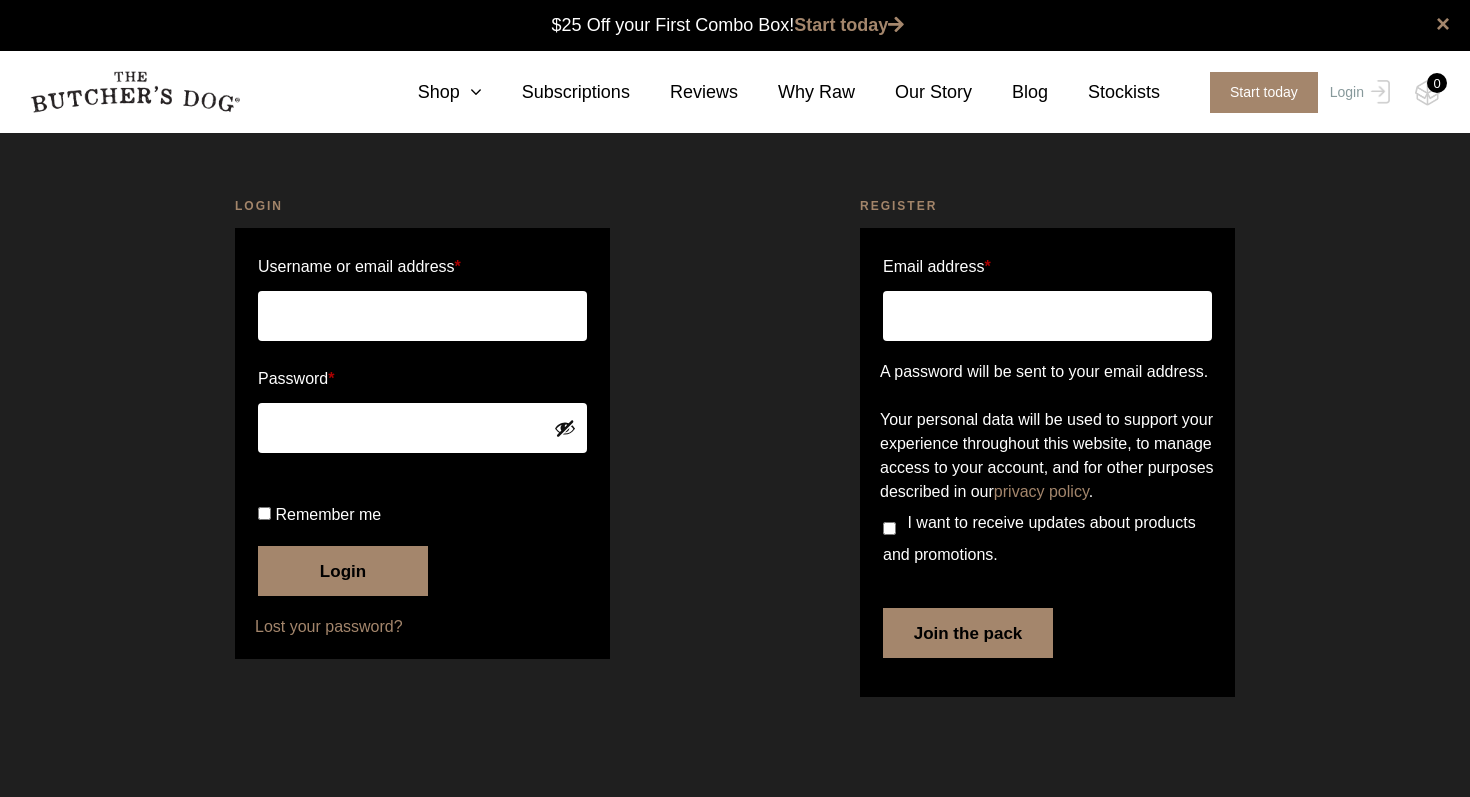 scroll, scrollTop: 0, scrollLeft: 0, axis: both 